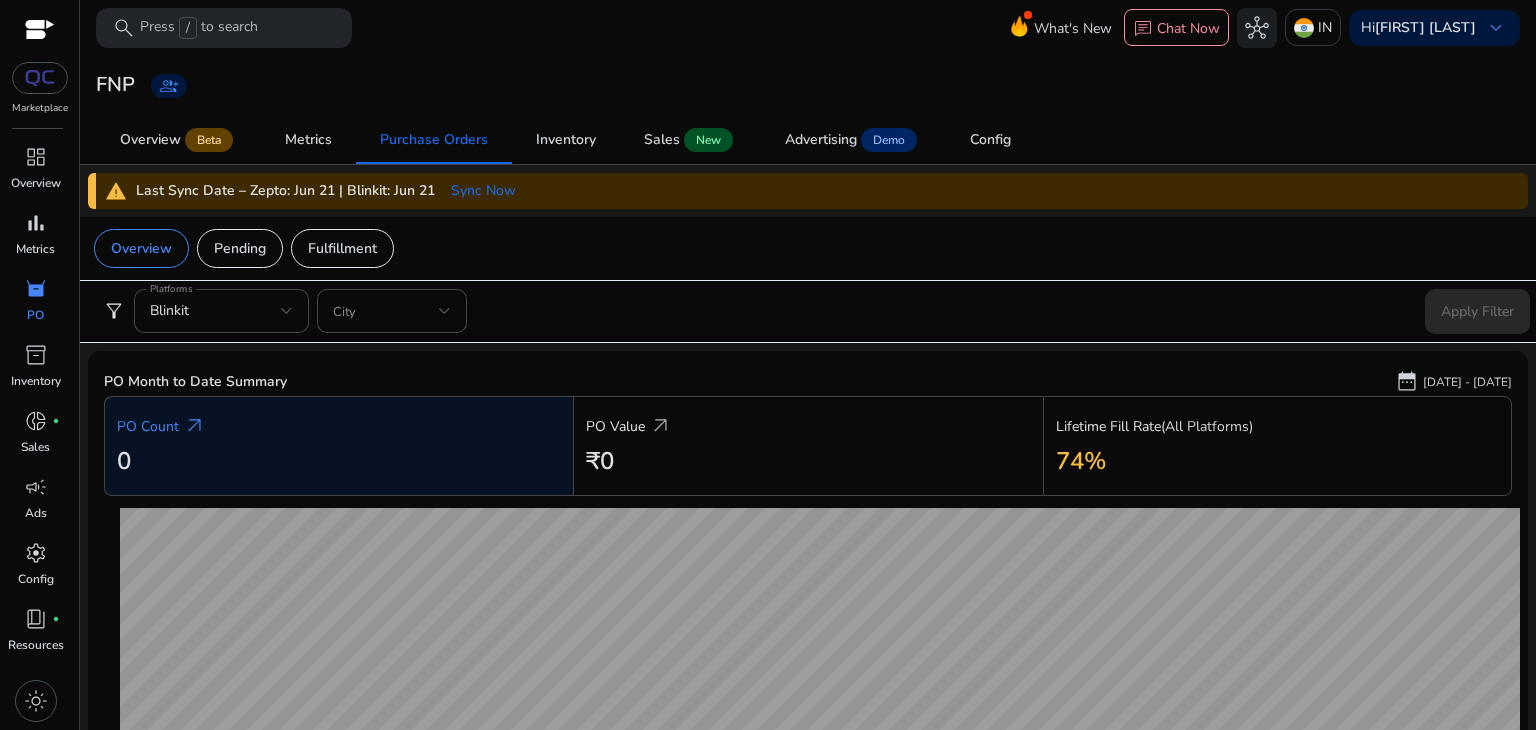 scroll, scrollTop: 0, scrollLeft: 0, axis: both 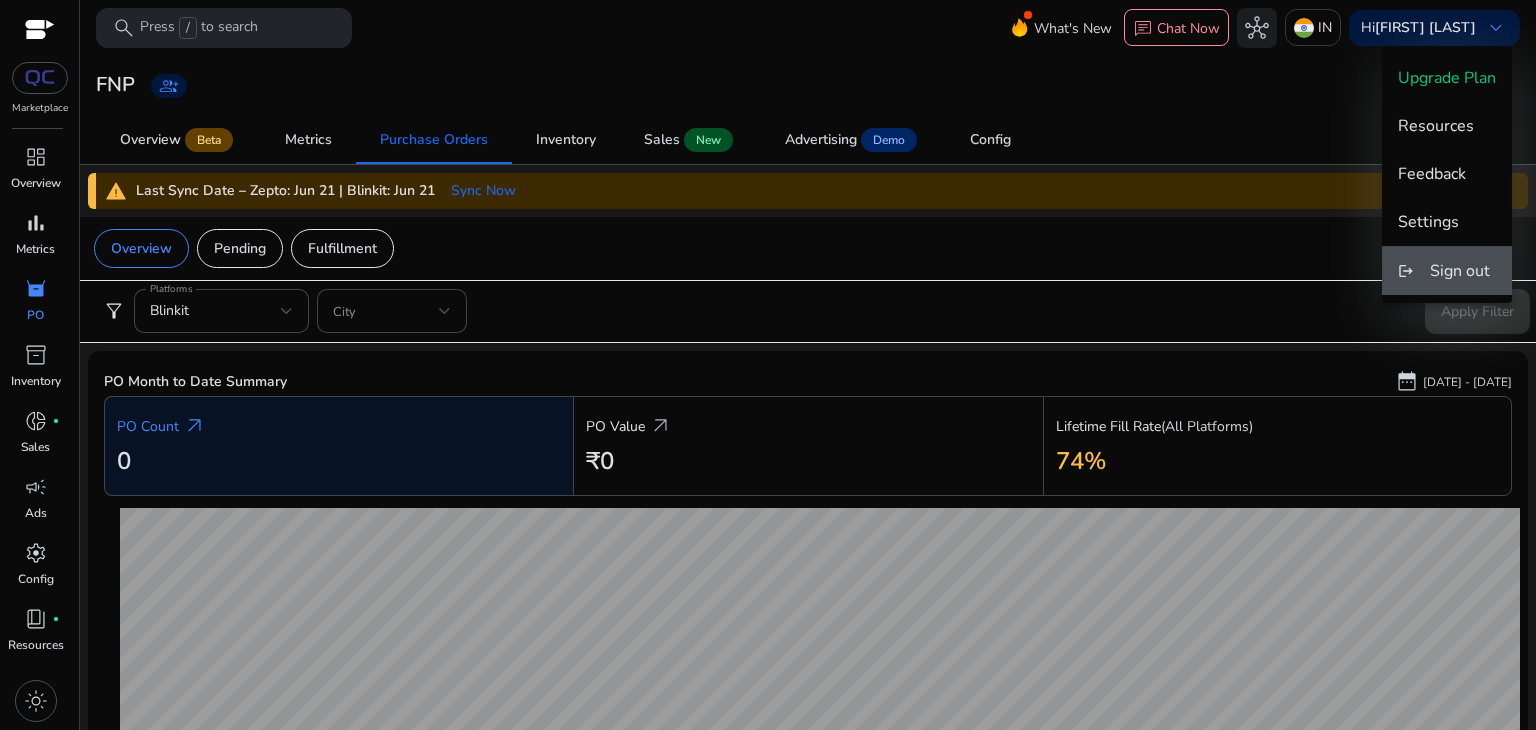 click on "Sign out" at bounding box center (1460, 271) 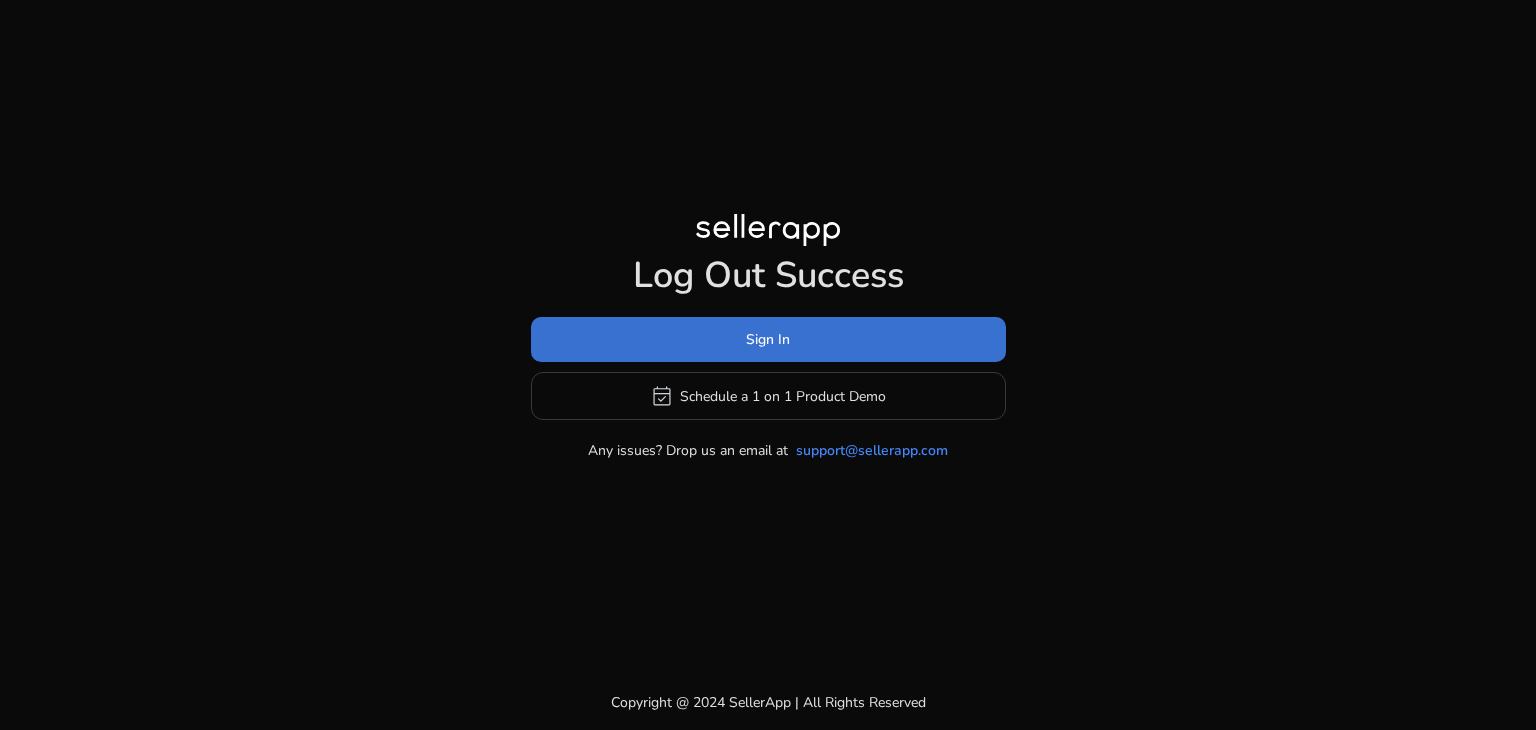 click 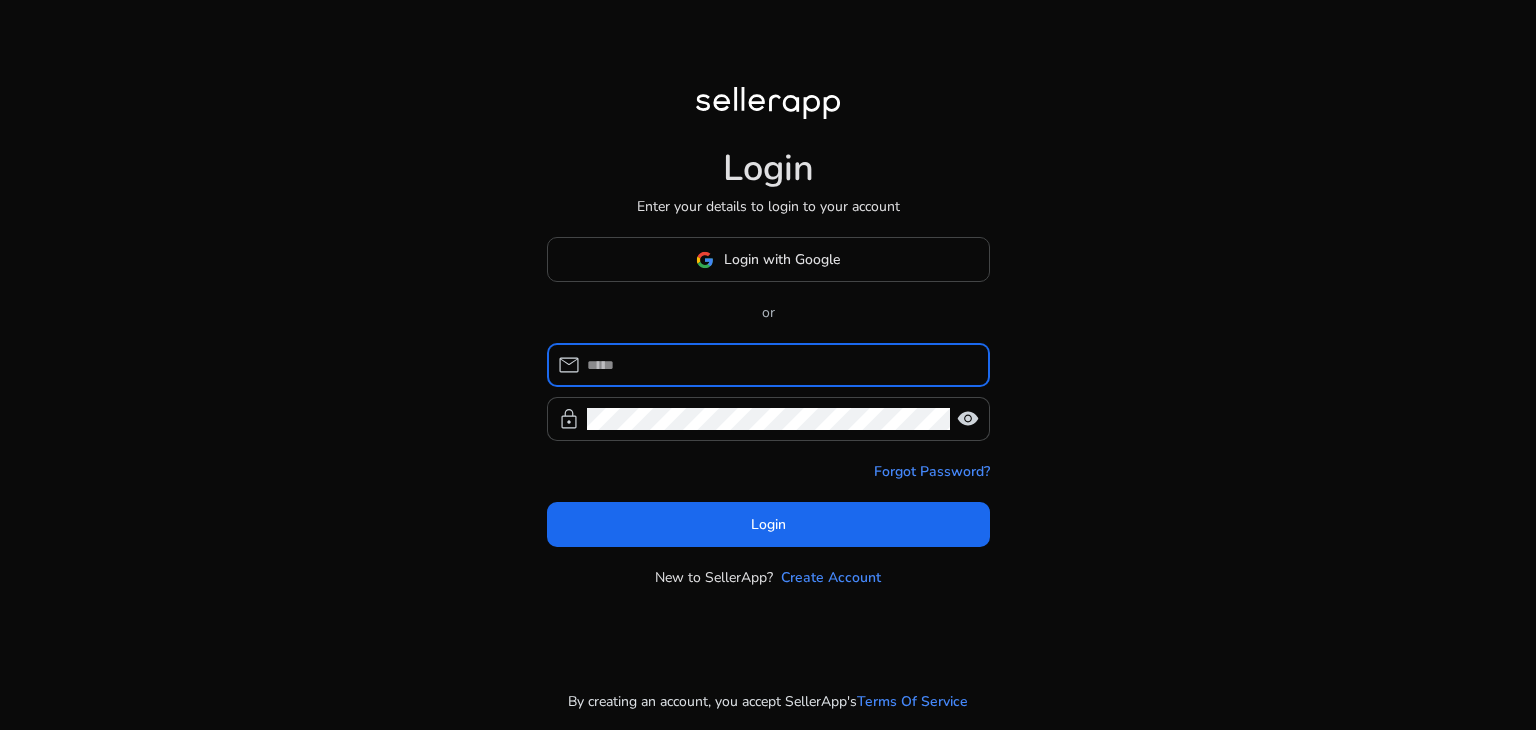 click at bounding box center [780, 365] 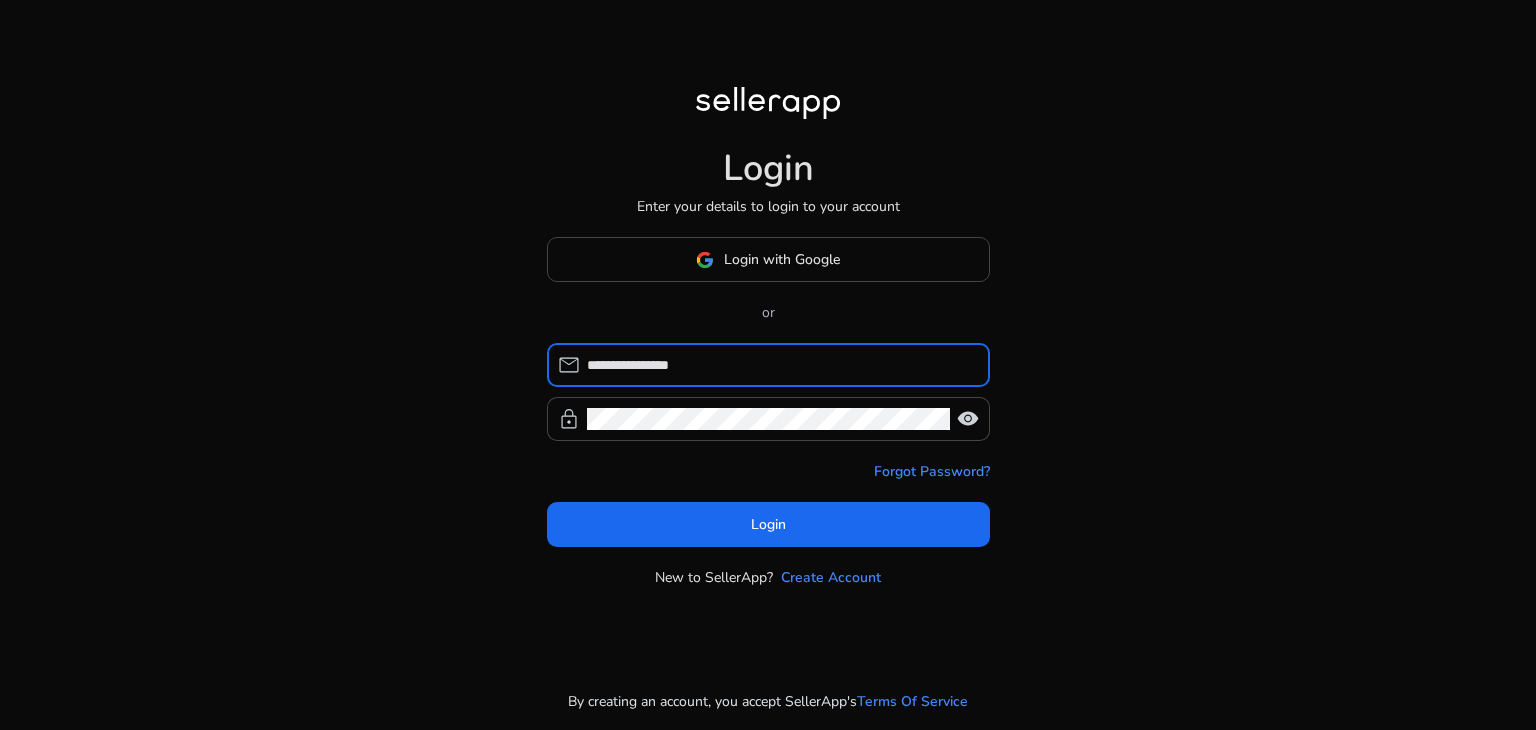 drag, startPoint x: 708, startPoint y: 353, endPoint x: 540, endPoint y: 367, distance: 168.58232 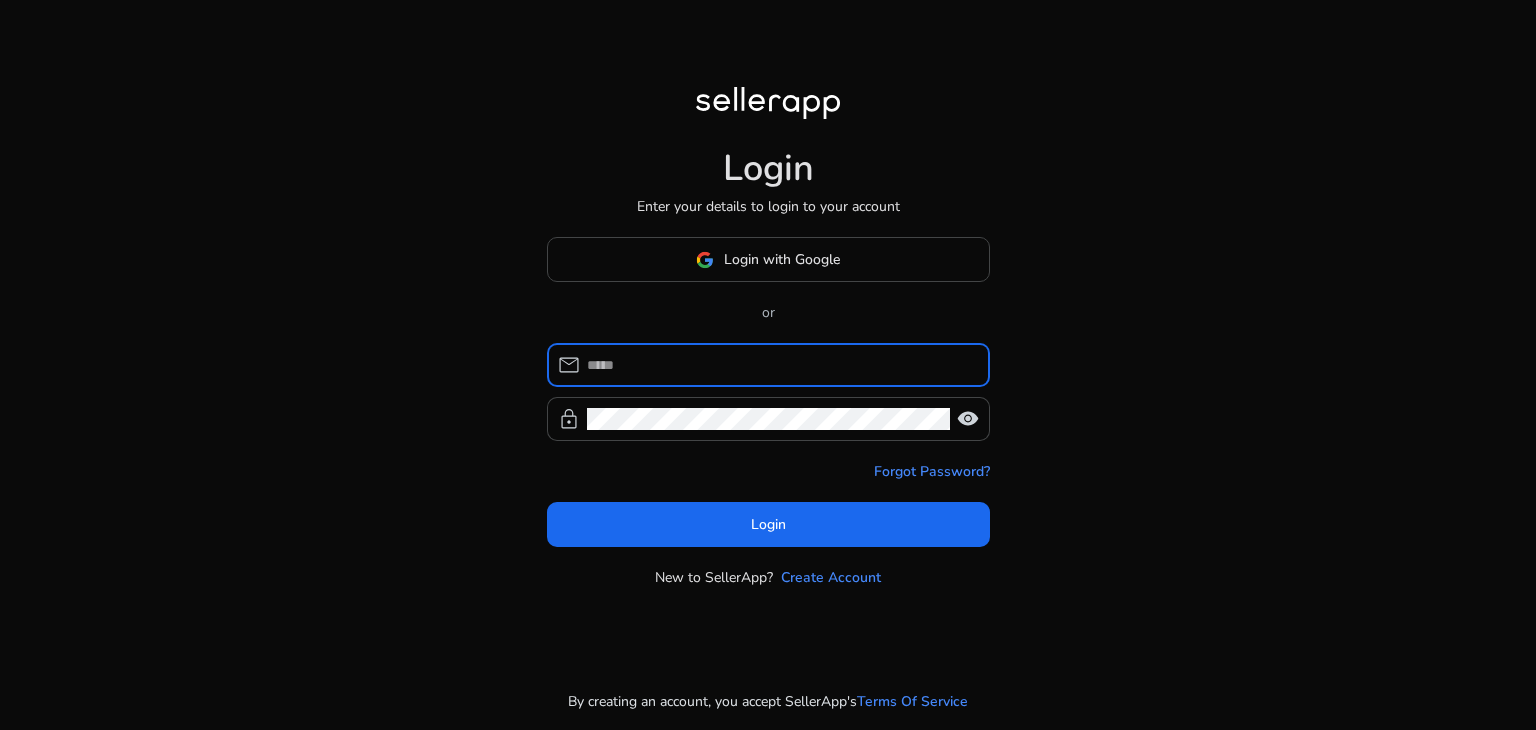 click at bounding box center [780, 365] 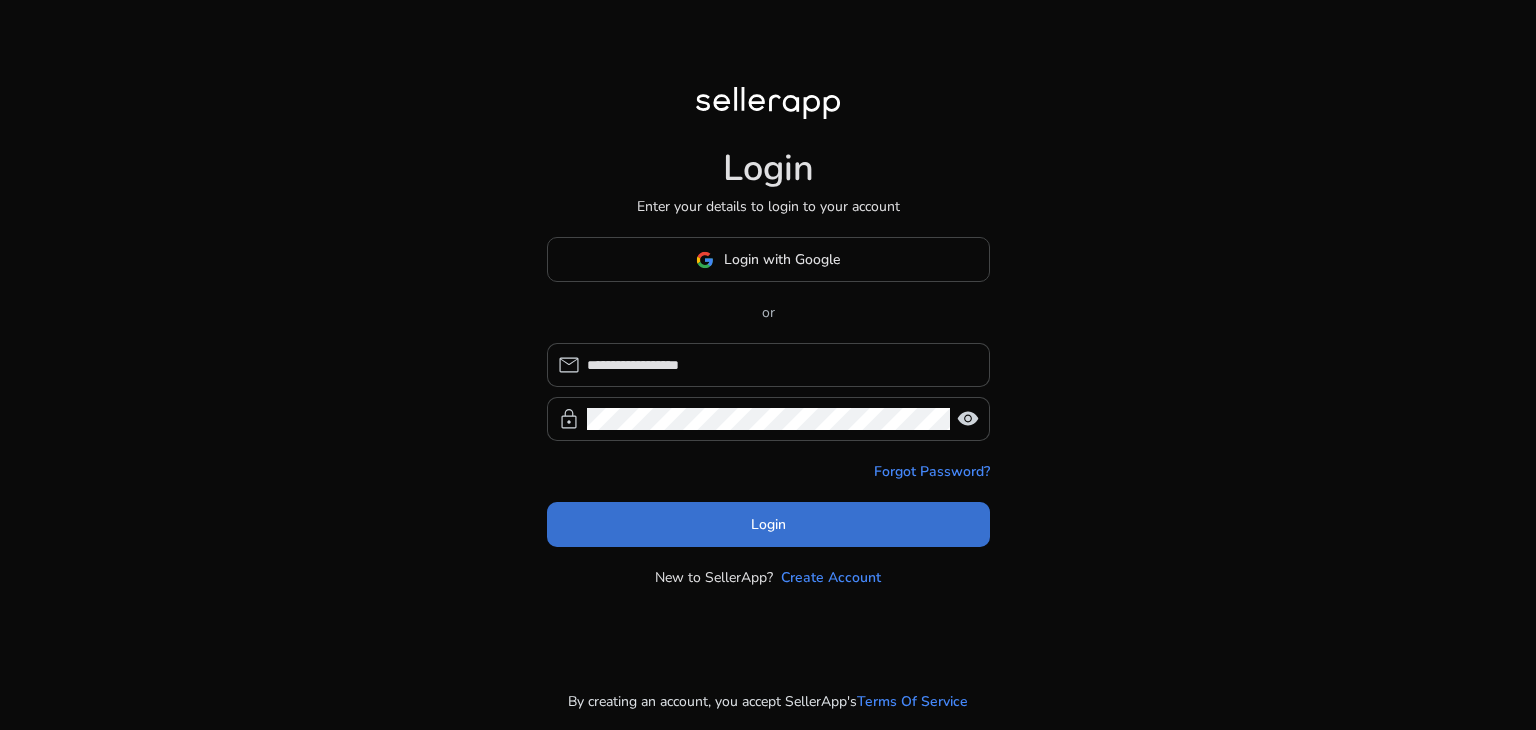 click at bounding box center (768, 525) 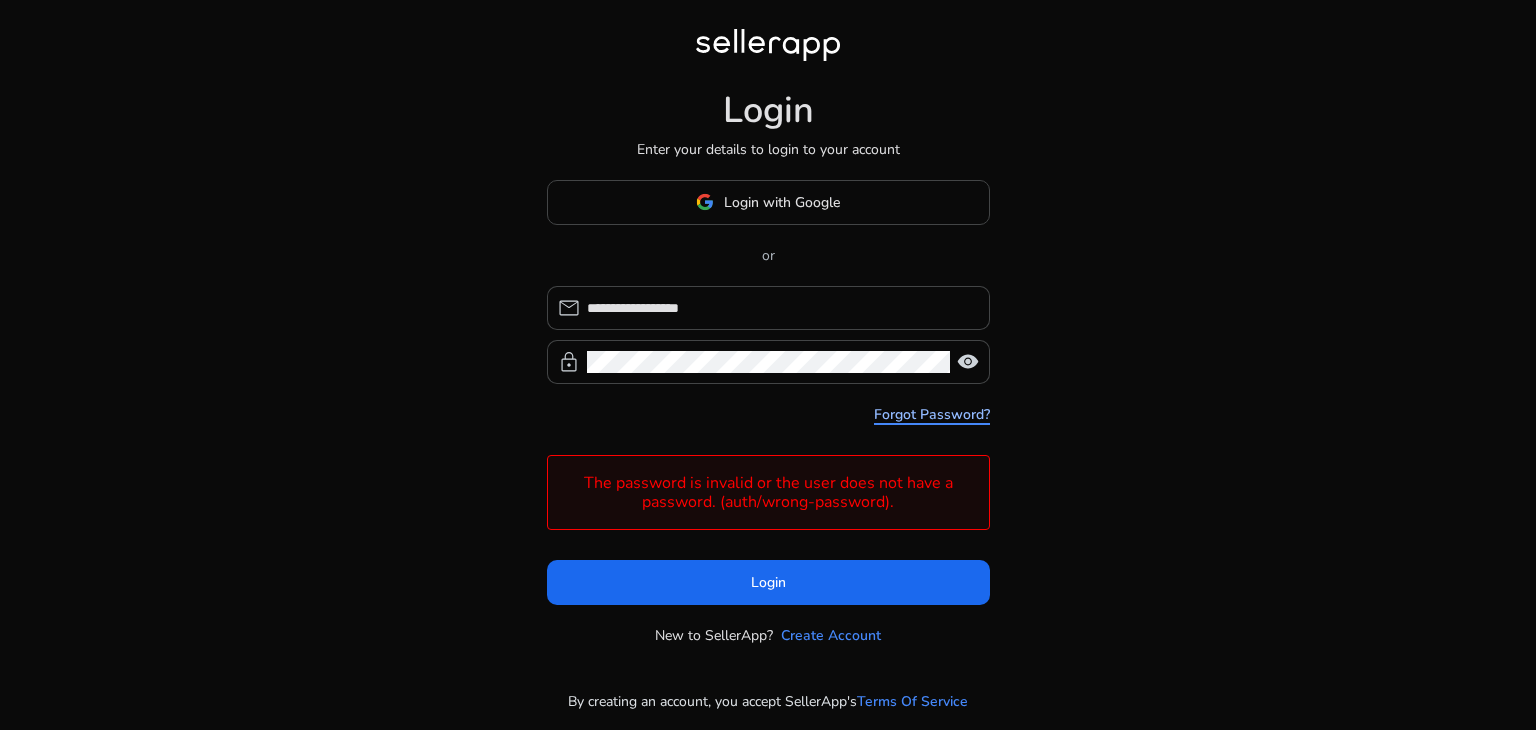 click on "Forgot Password?" 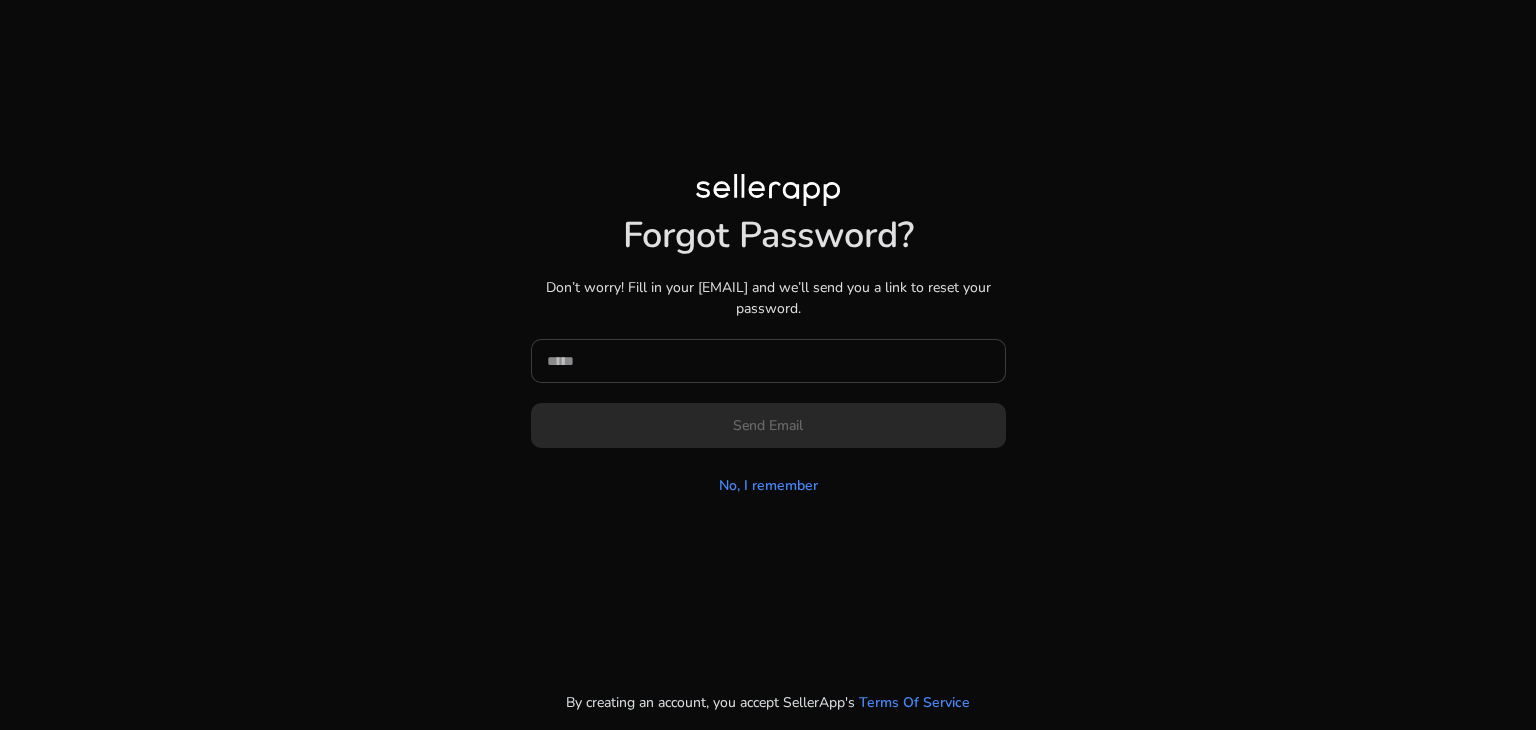click at bounding box center (768, 361) 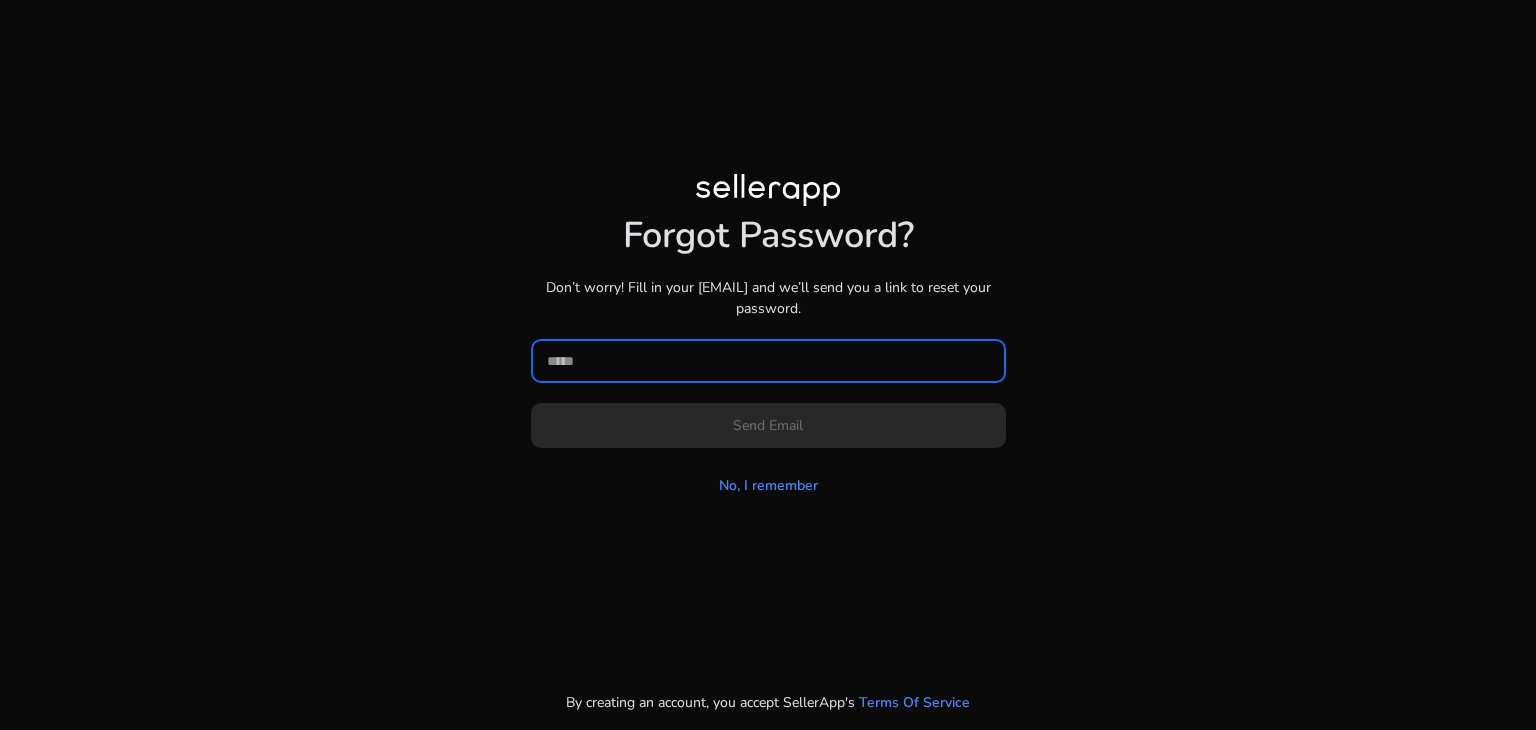click at bounding box center [768, 361] 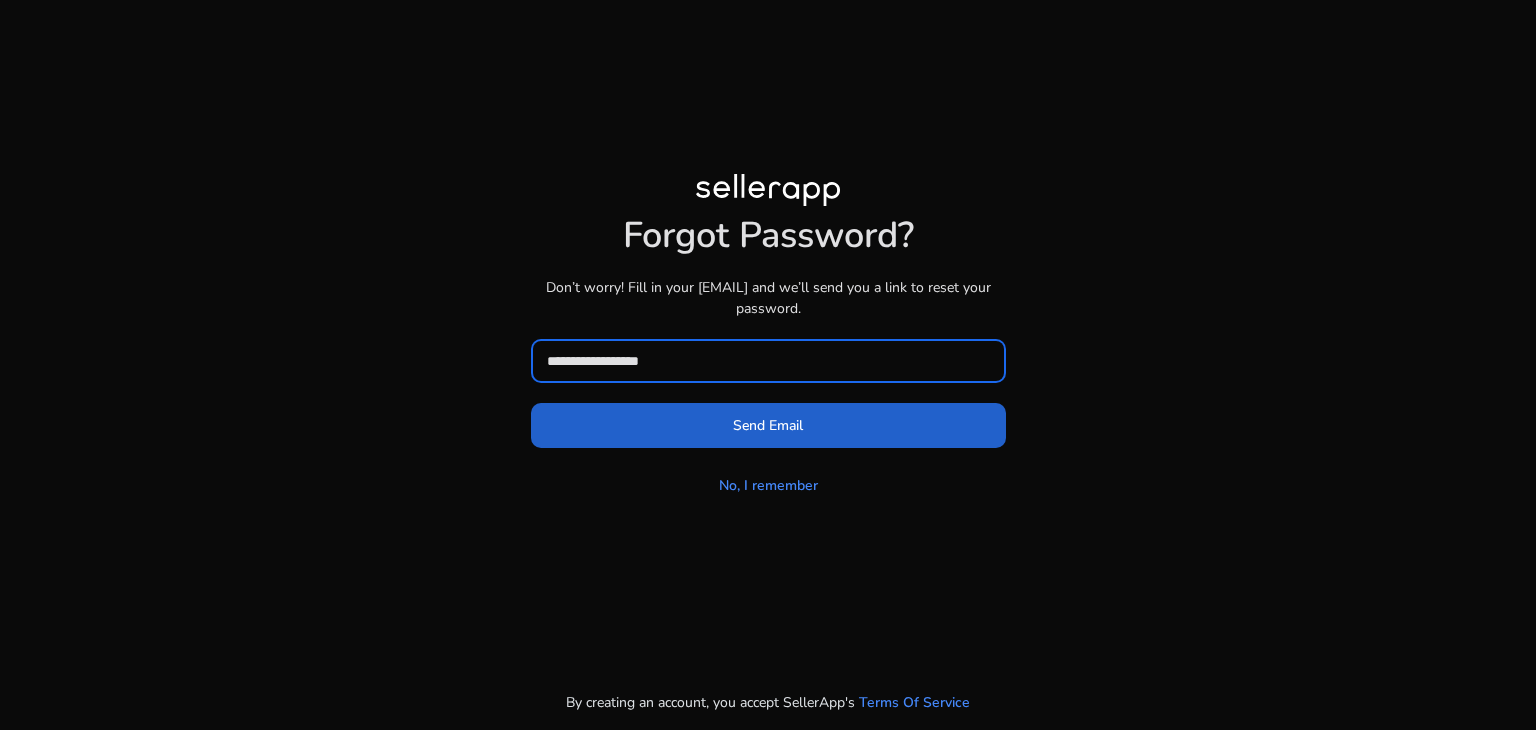 type on "**********" 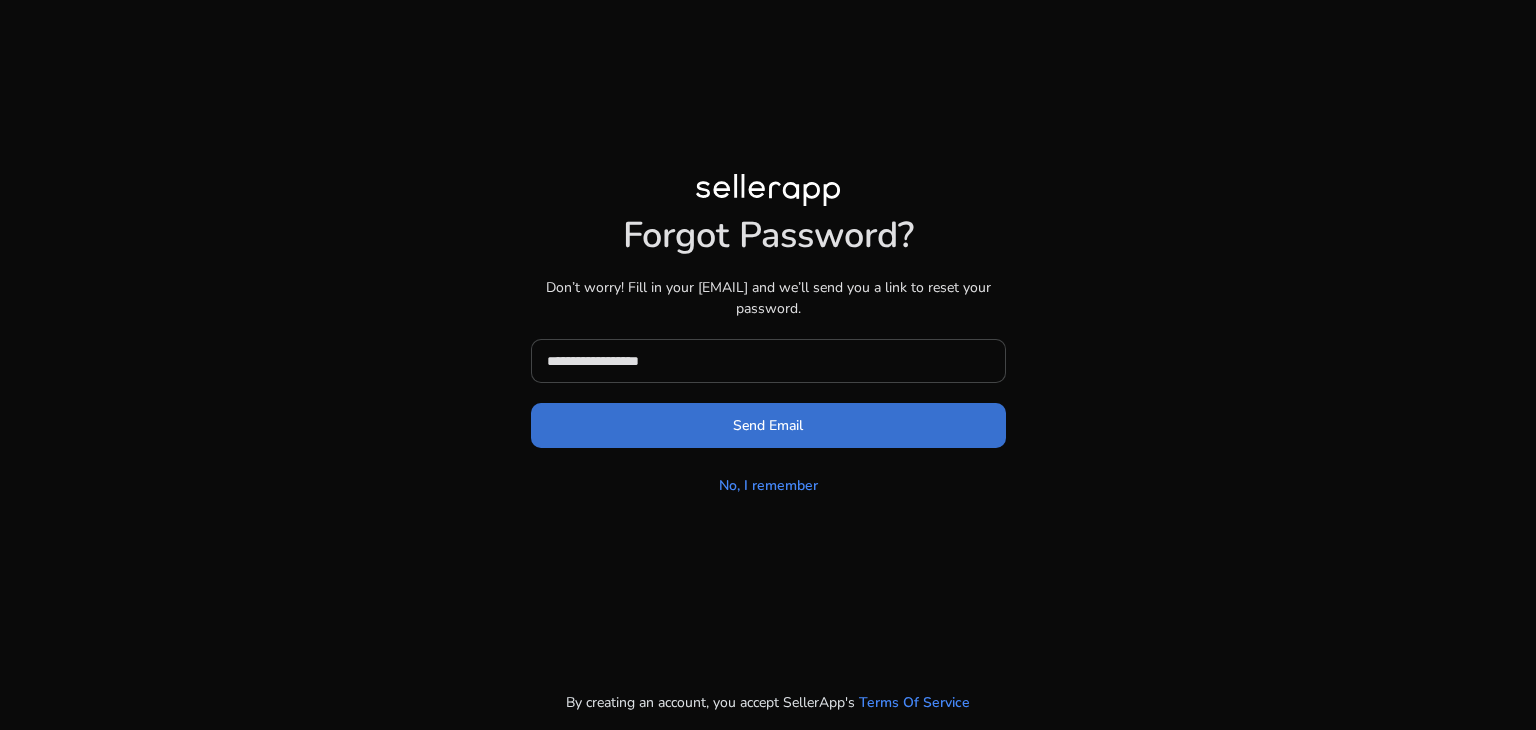 click on "Send Email" 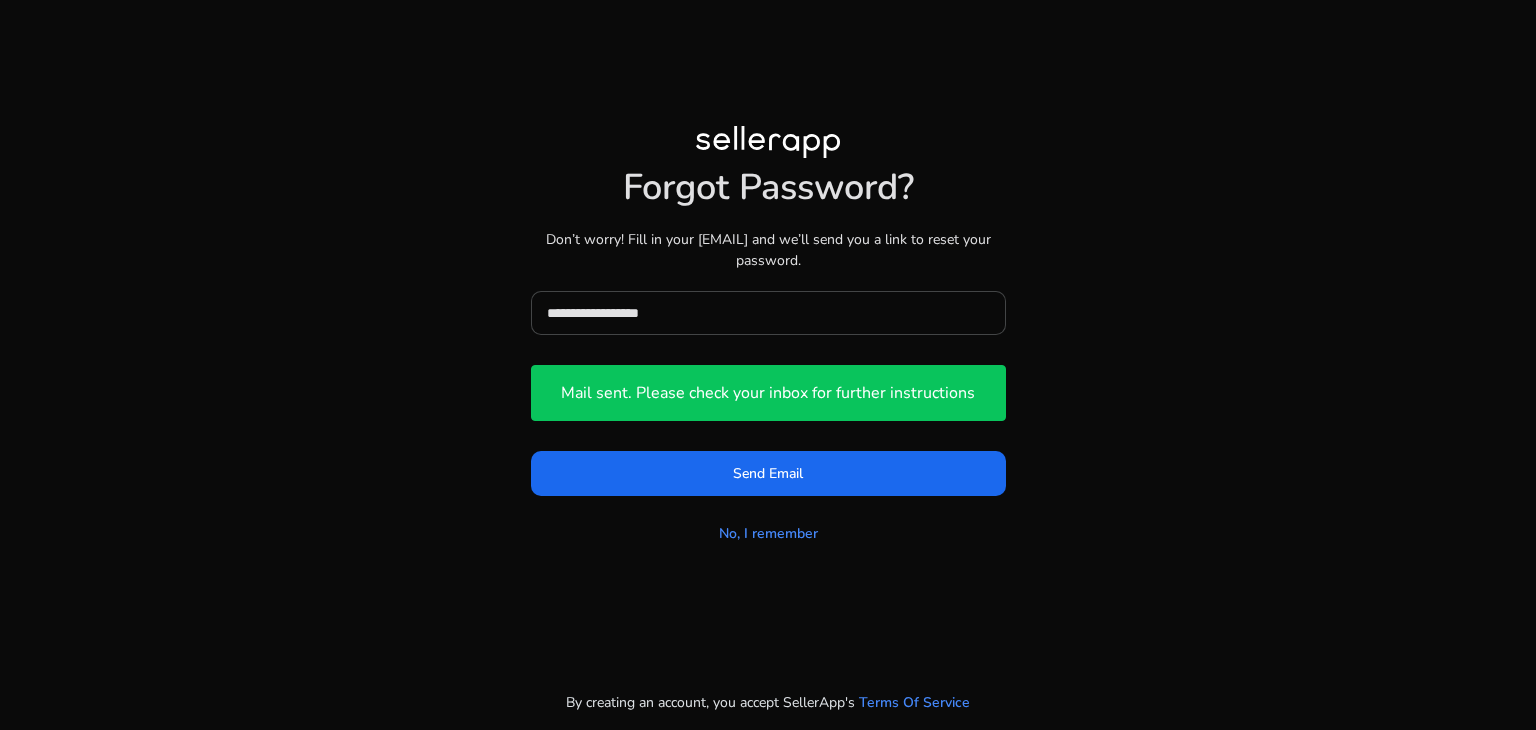 type 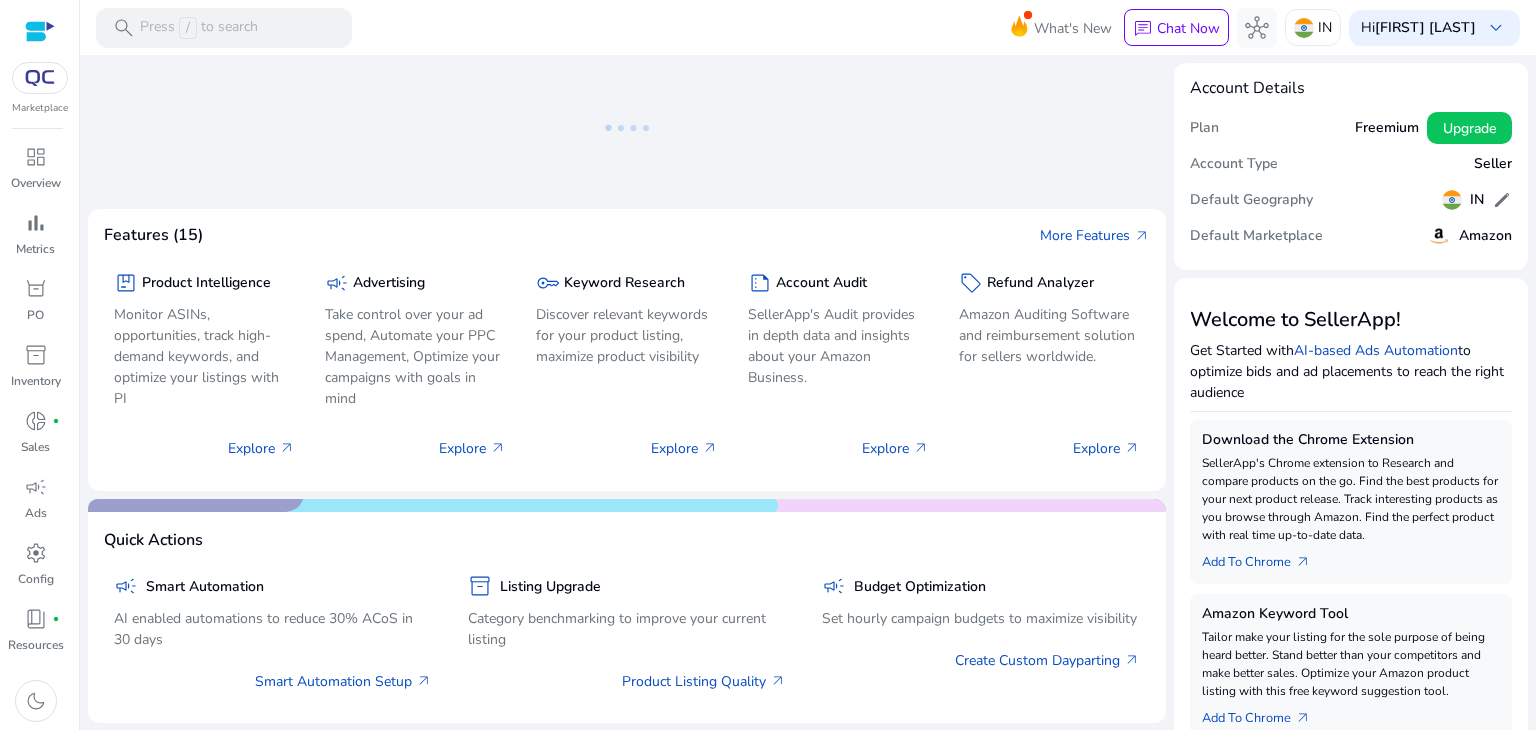 scroll, scrollTop: 0, scrollLeft: 0, axis: both 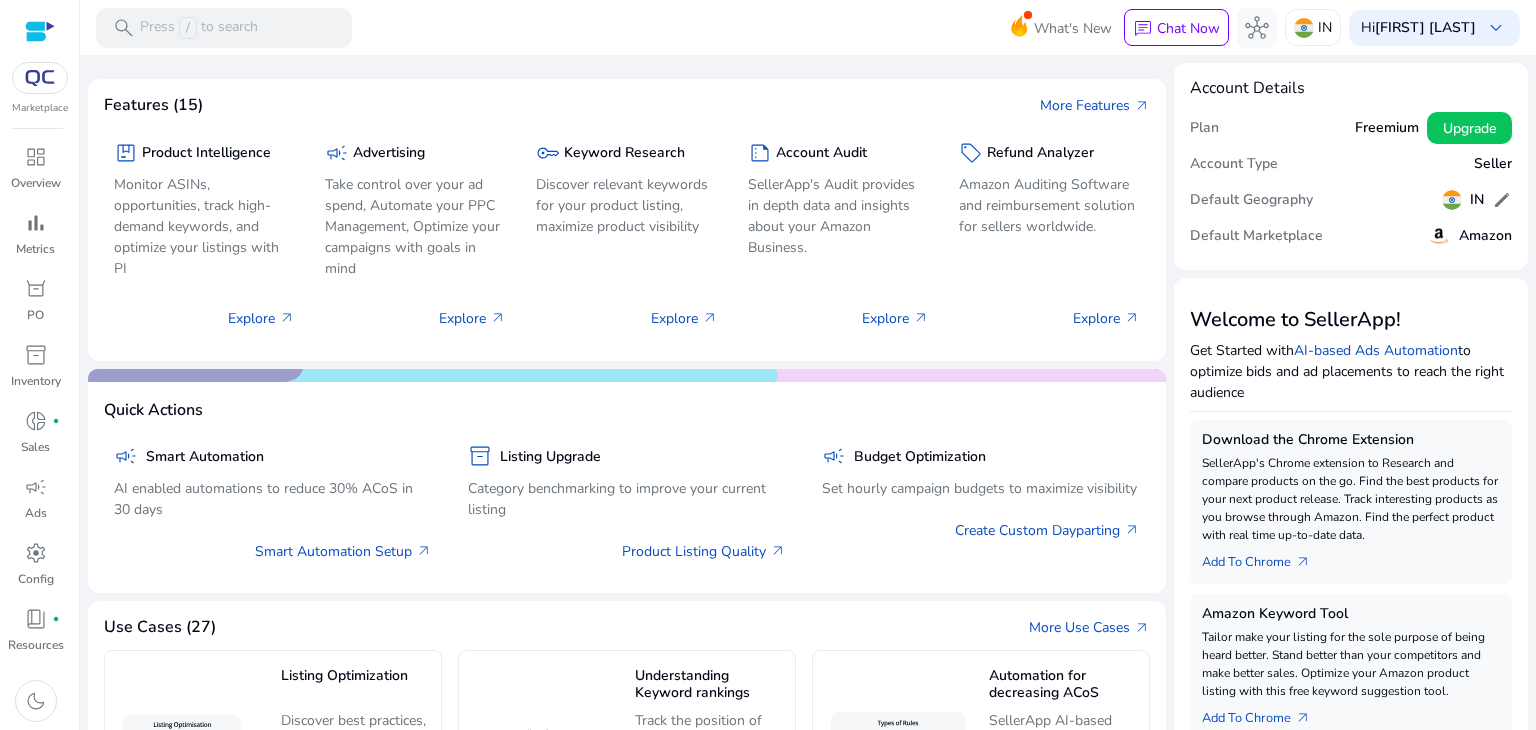 click on "Product ID" 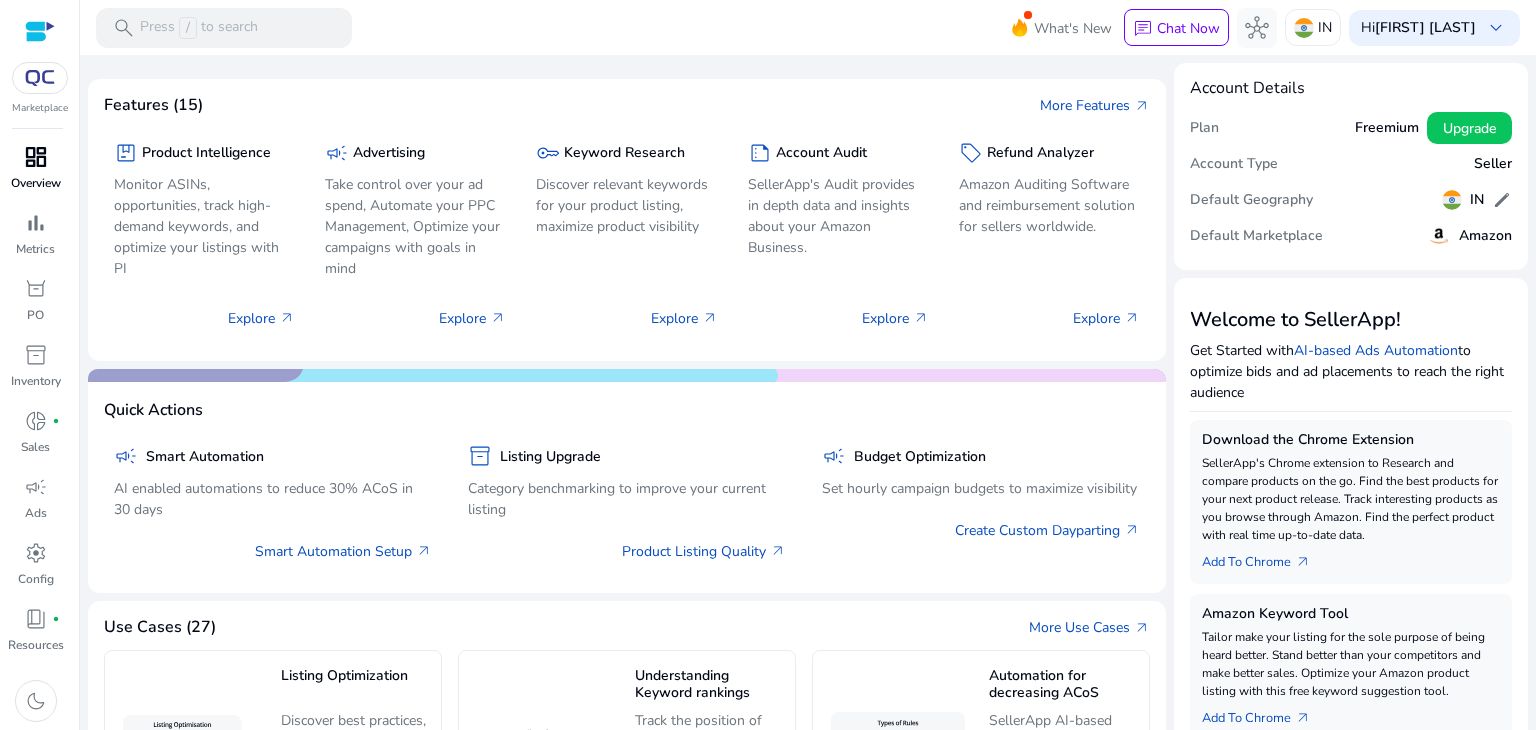 click on "dashboard" at bounding box center (36, 157) 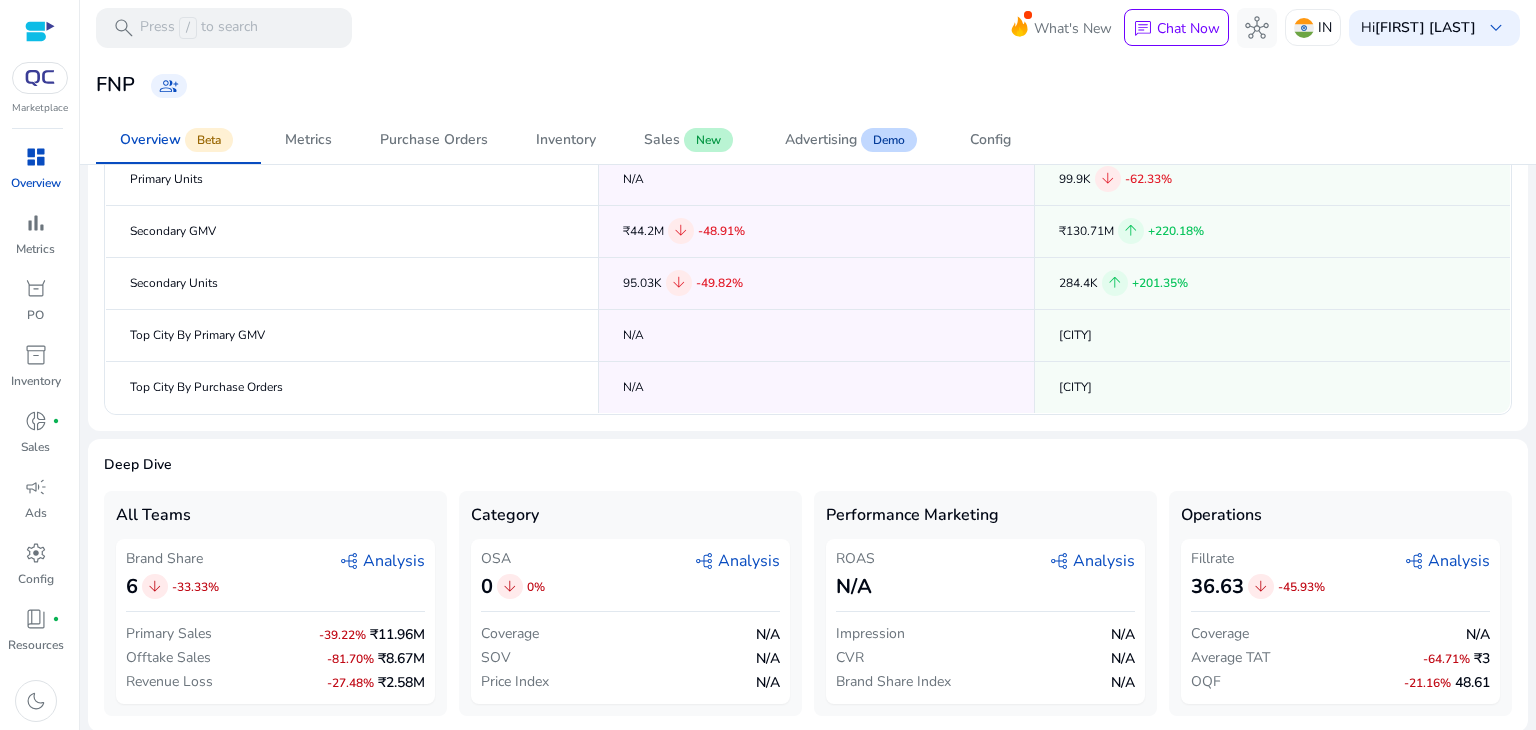 scroll, scrollTop: 0, scrollLeft: 0, axis: both 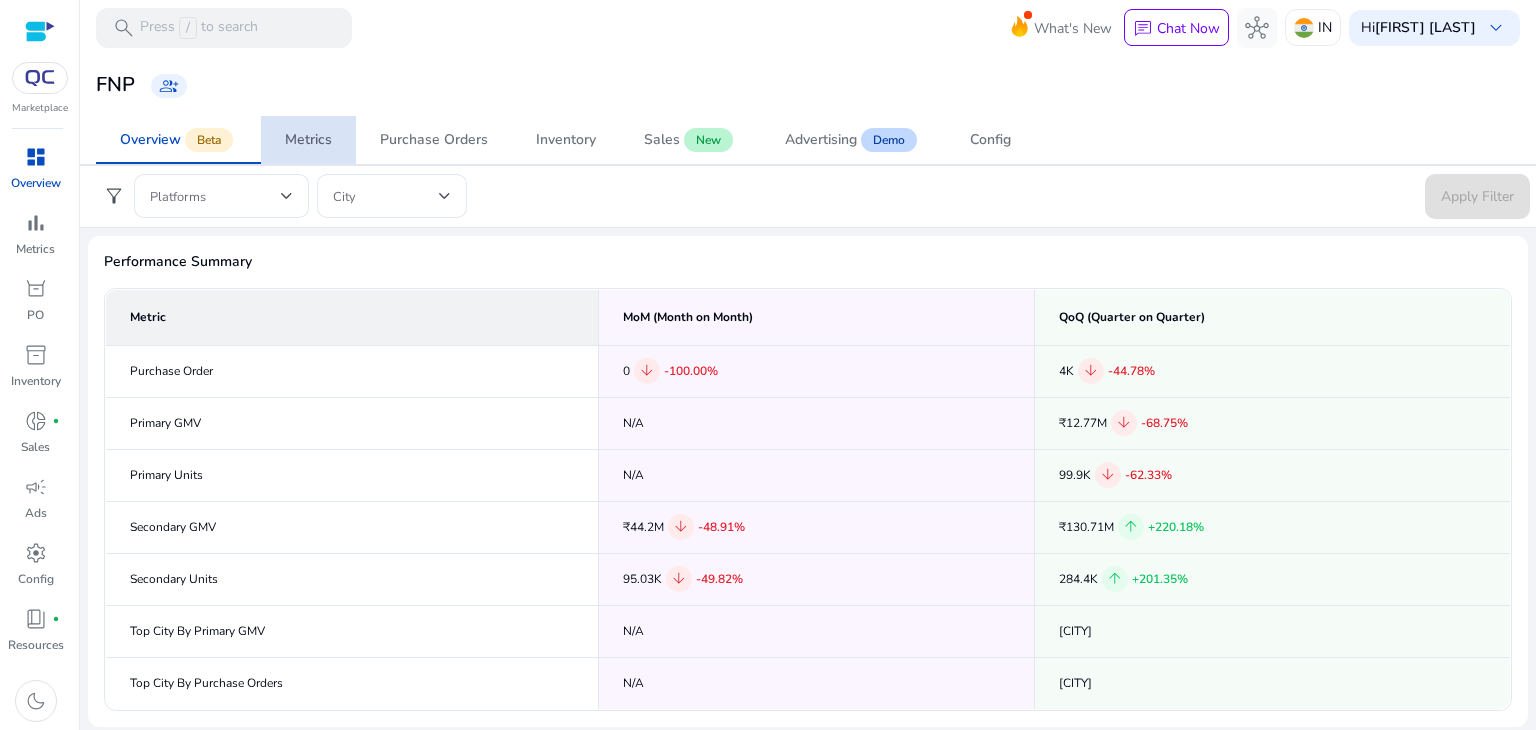 click on "Metrics" at bounding box center [308, 140] 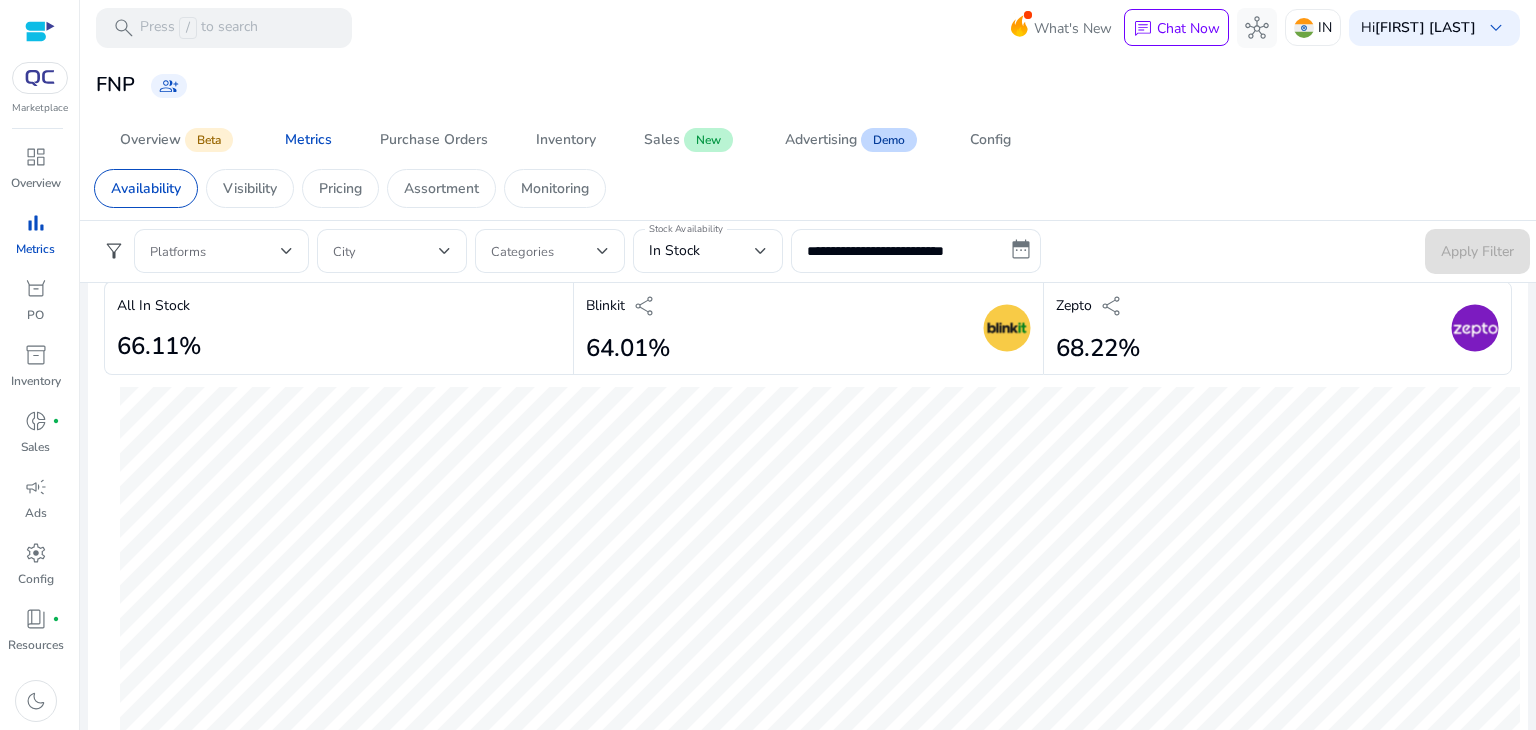 scroll, scrollTop: 0, scrollLeft: 0, axis: both 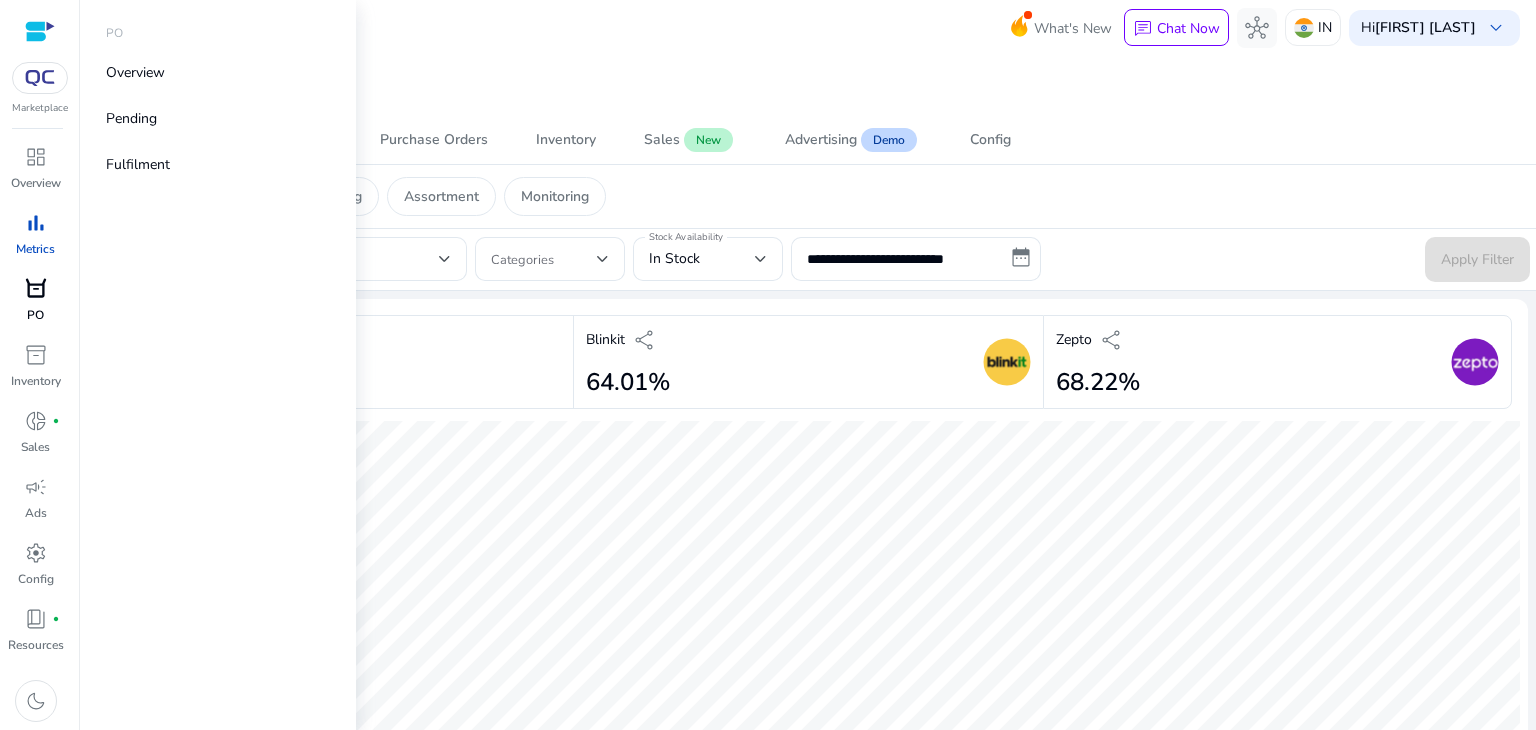 click on "orders" at bounding box center (36, 289) 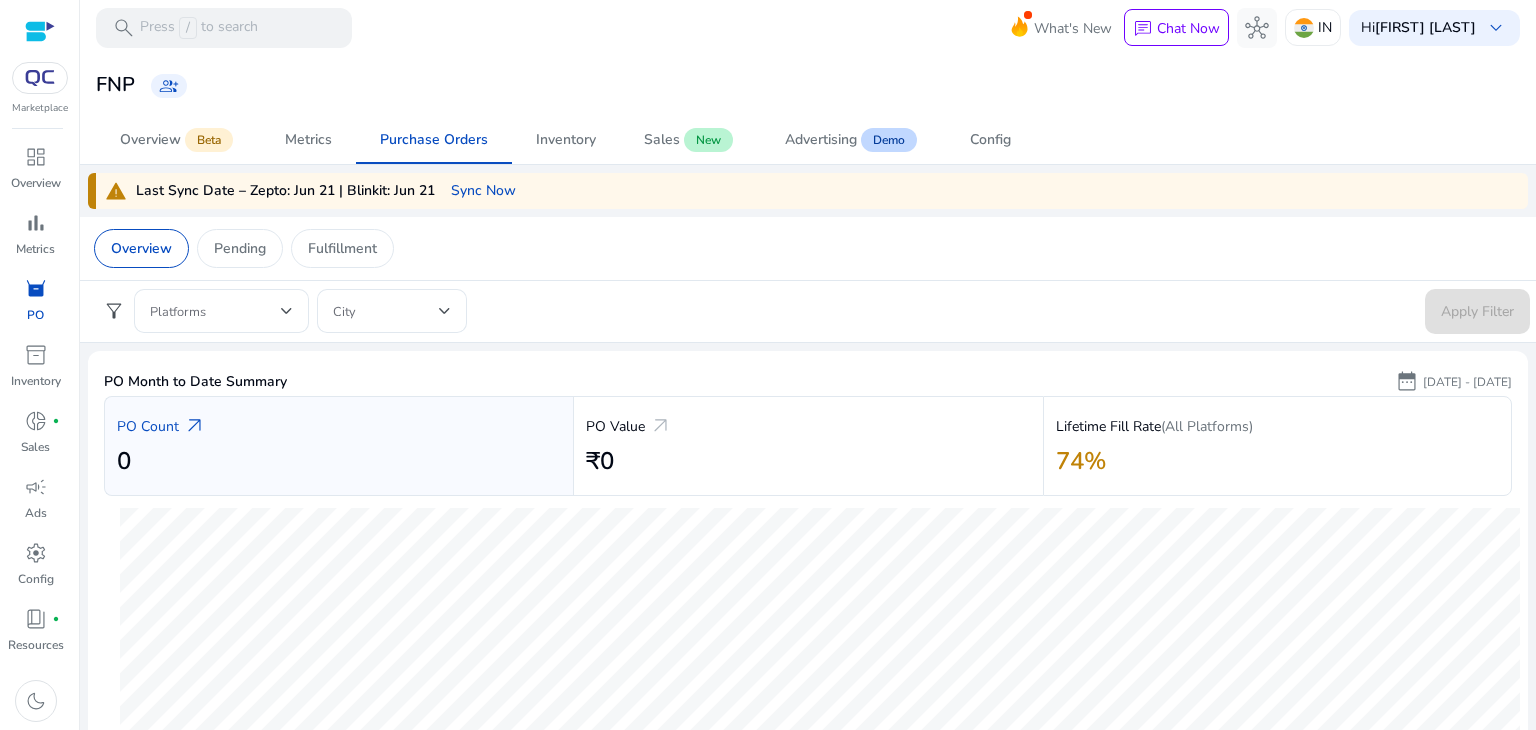 click on "Overview   Pending   Fulfillment" 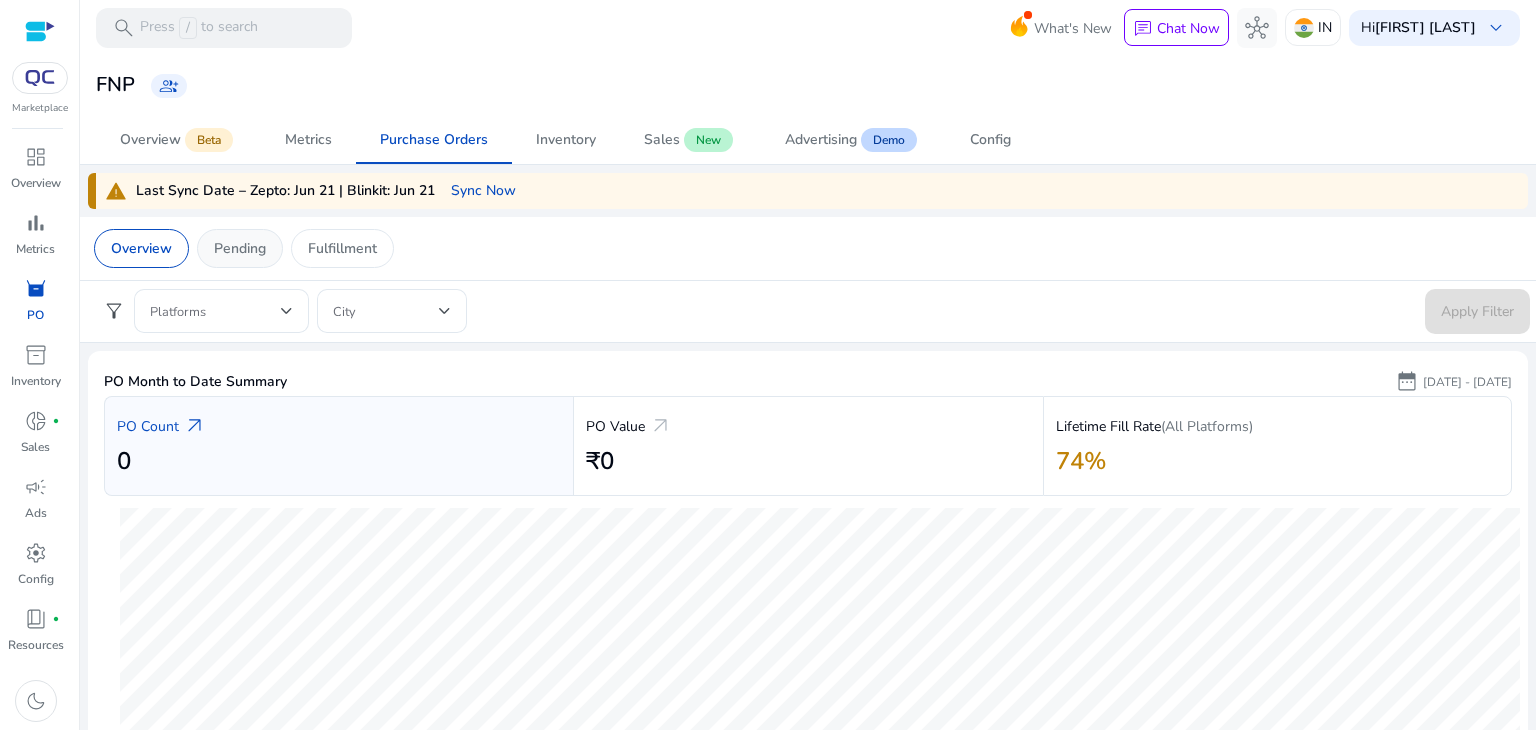 click on "Pending" 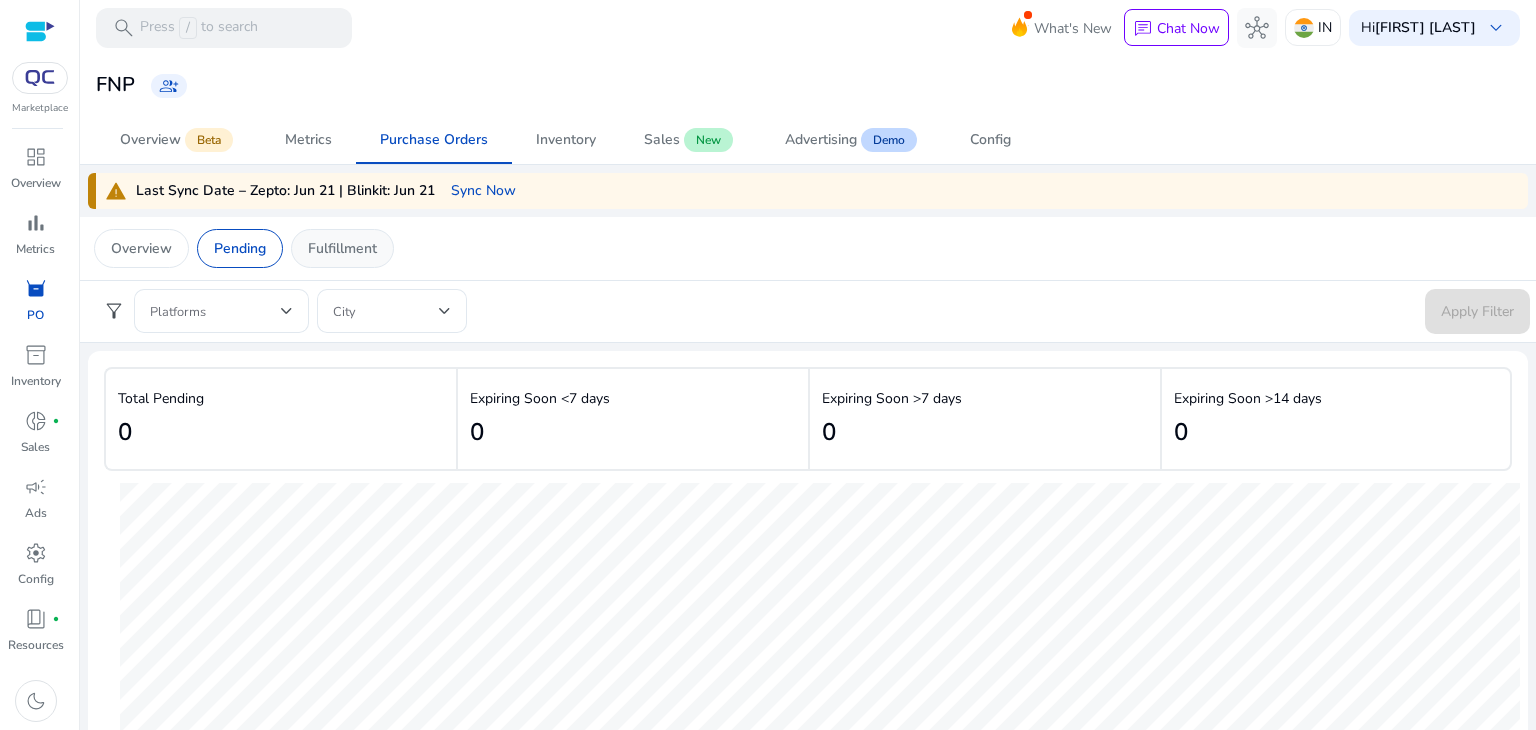 click on "Fulfillment" 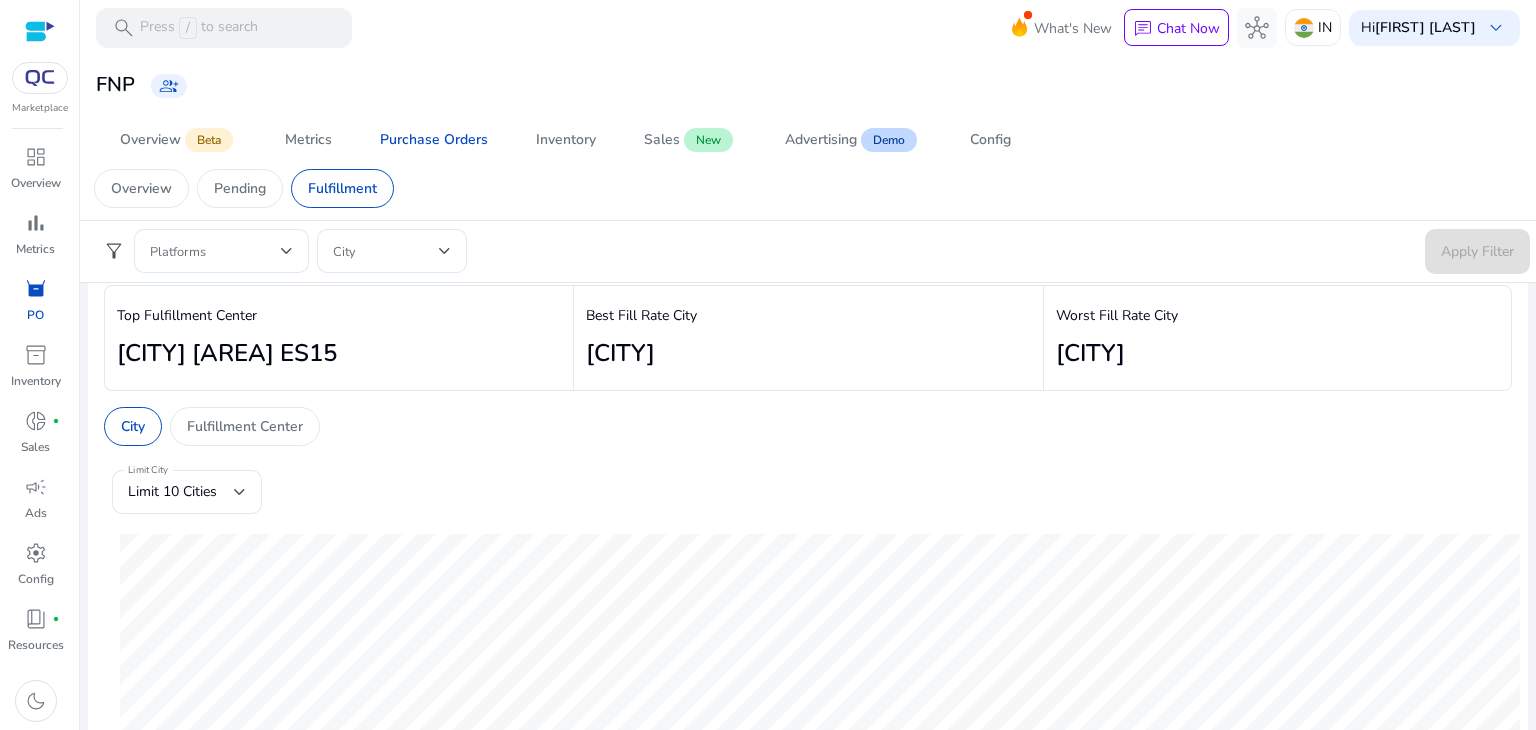 scroll, scrollTop: 0, scrollLeft: 0, axis: both 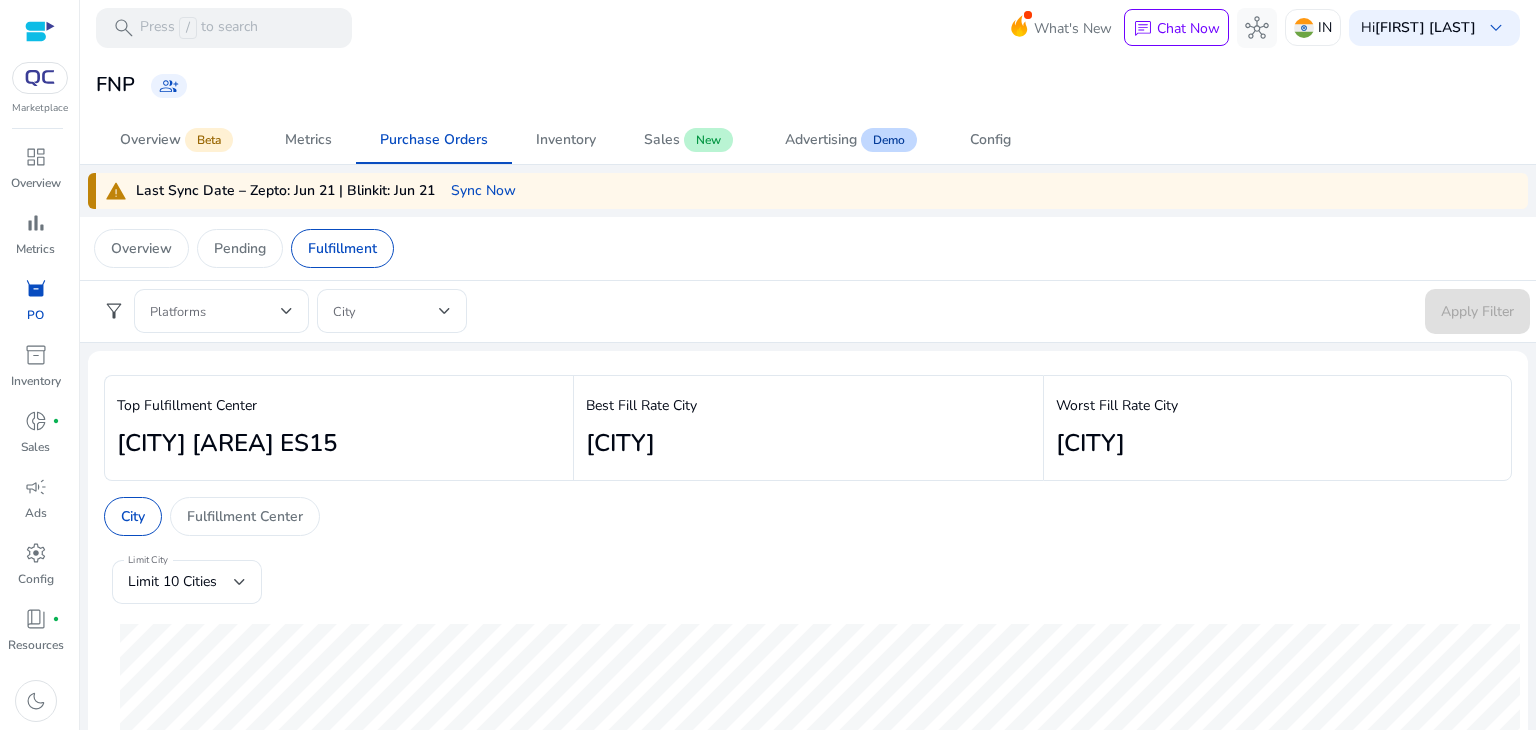 click on "FNP   group_add" 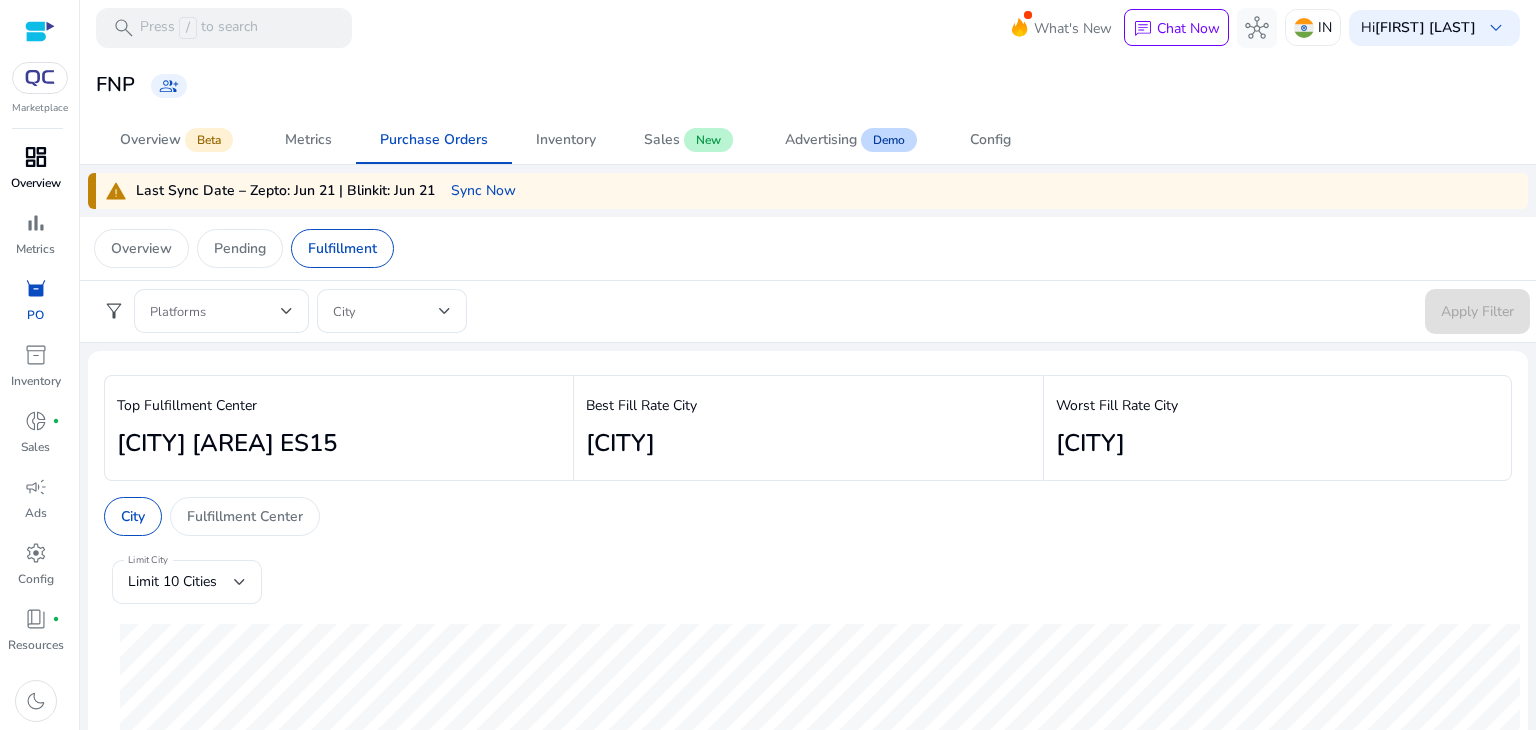 click on "Overview" at bounding box center (36, 183) 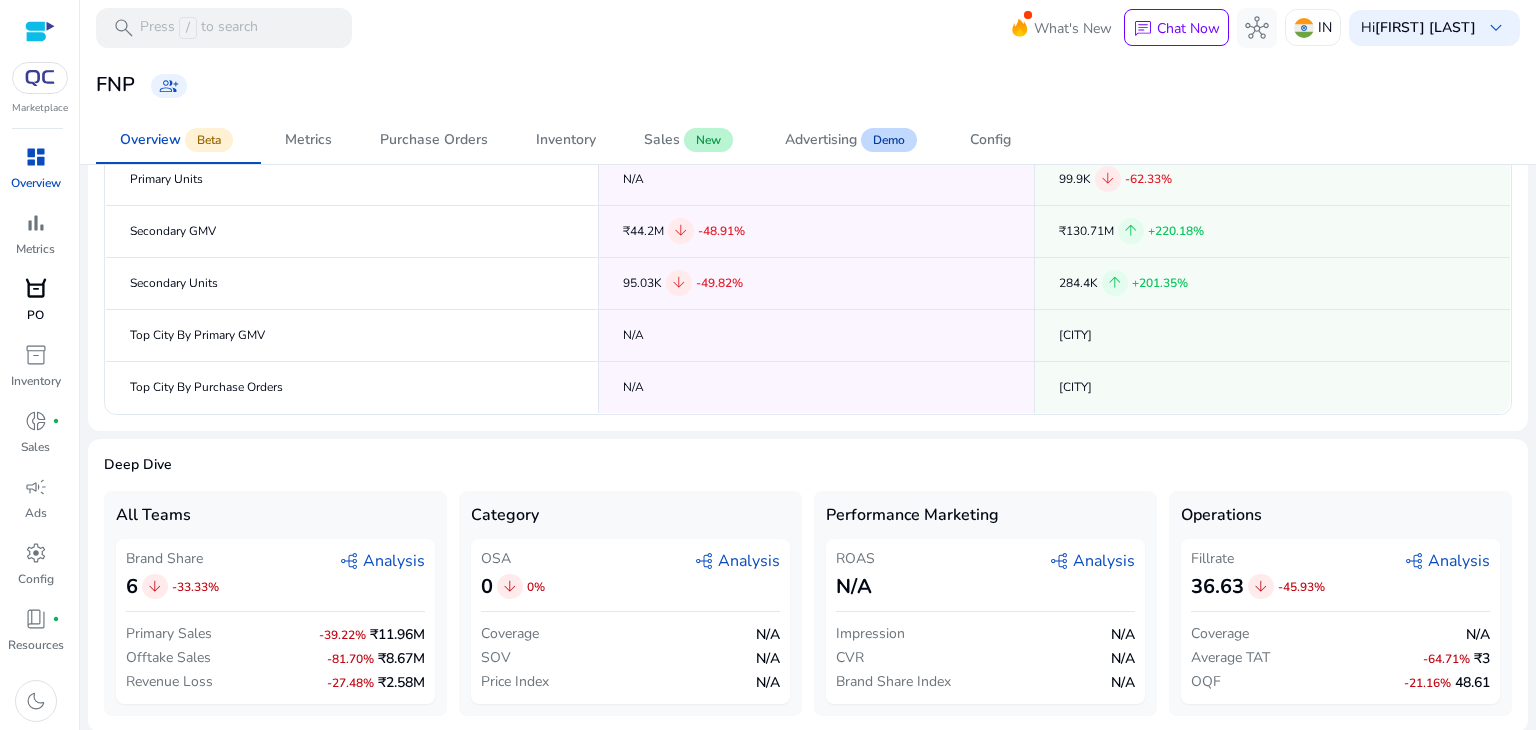 scroll, scrollTop: 0, scrollLeft: 0, axis: both 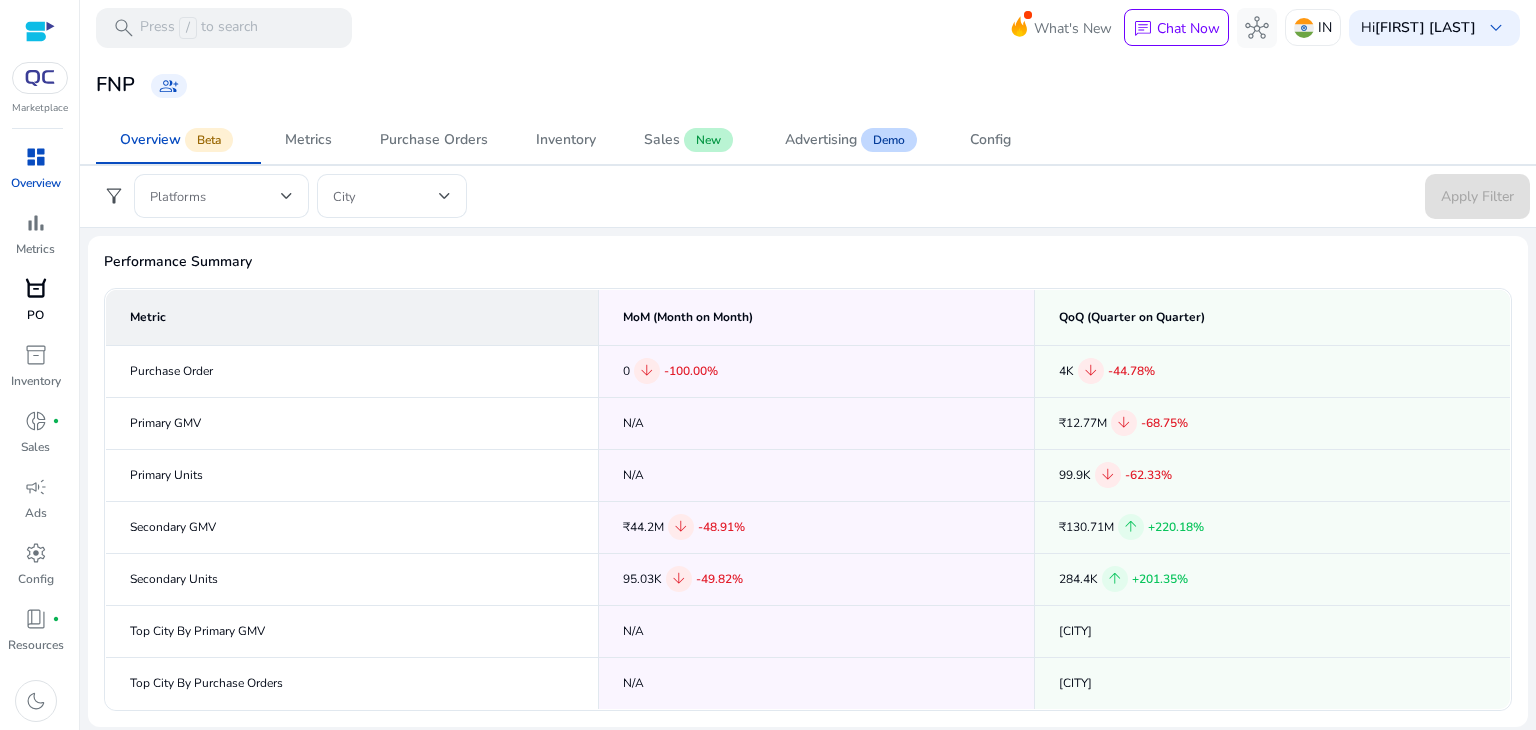 click on "Hi [FIRST] [LAST]" at bounding box center [808, 27] 